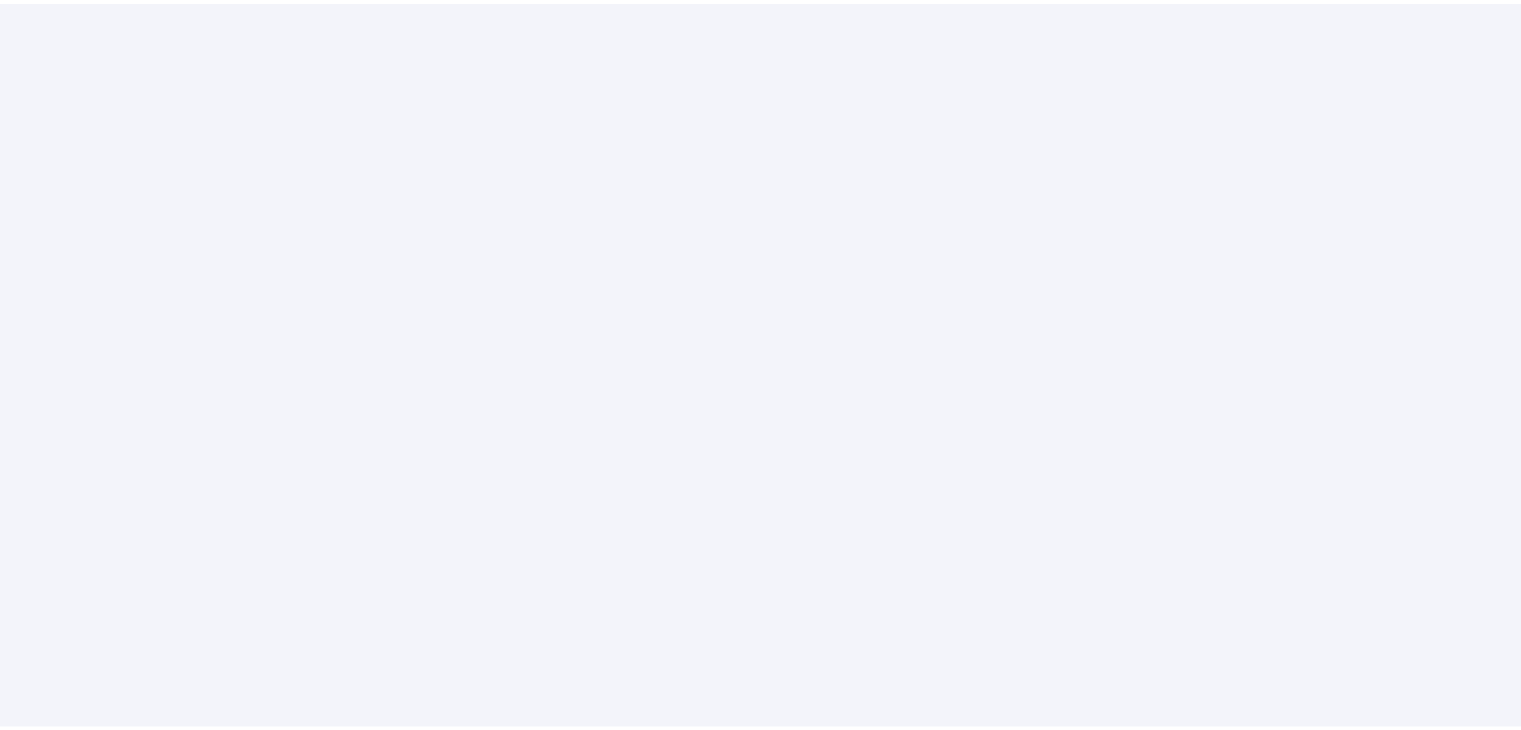 scroll, scrollTop: 0, scrollLeft: 0, axis: both 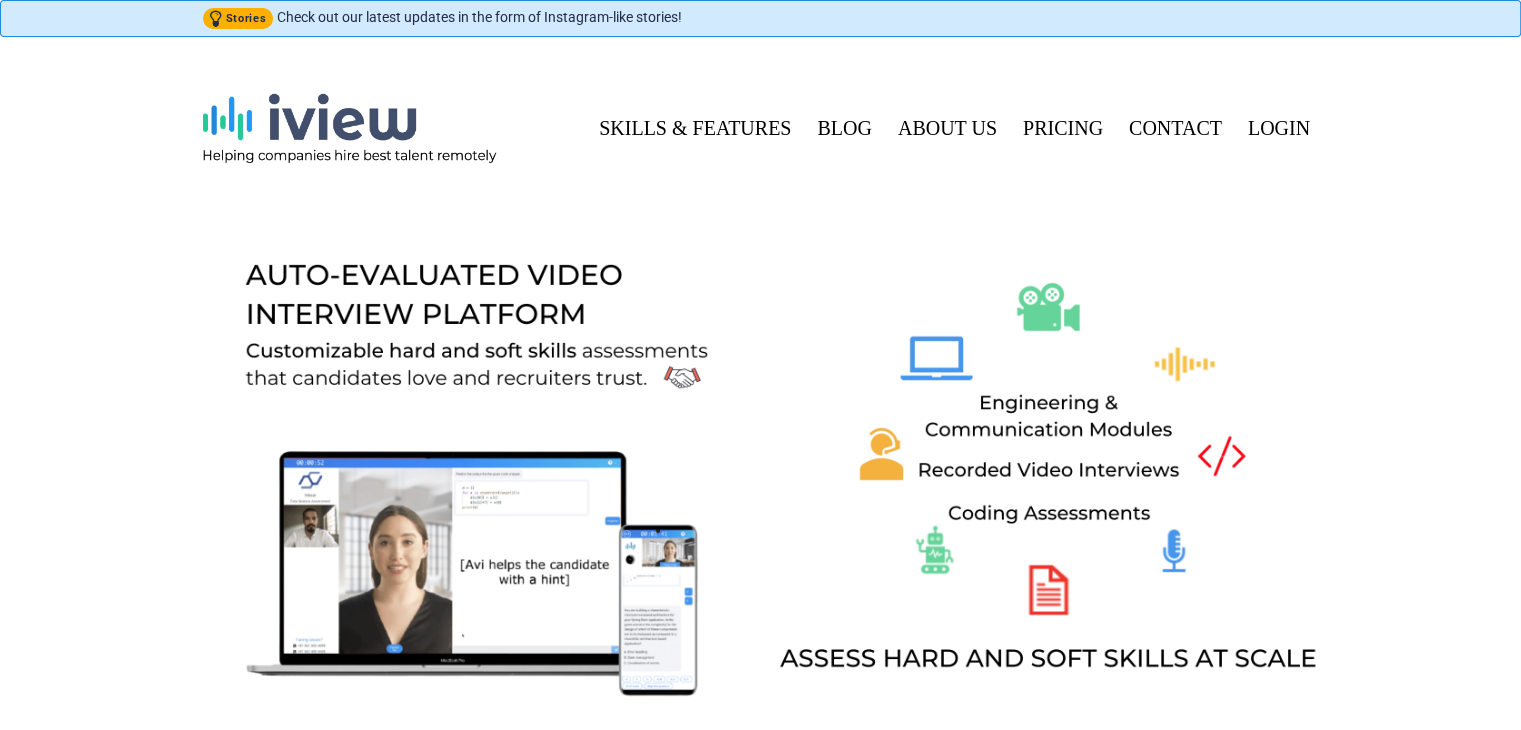 click on "Stories Check out our latest updates in the form of Instagram-like stories! SKILLS & FEATURES BLOG ABOUT US PRICING CONTACT LOGIN  TRY OUR INTERVIEW AND earn  5  candidate invites" at bounding box center [760, 412] 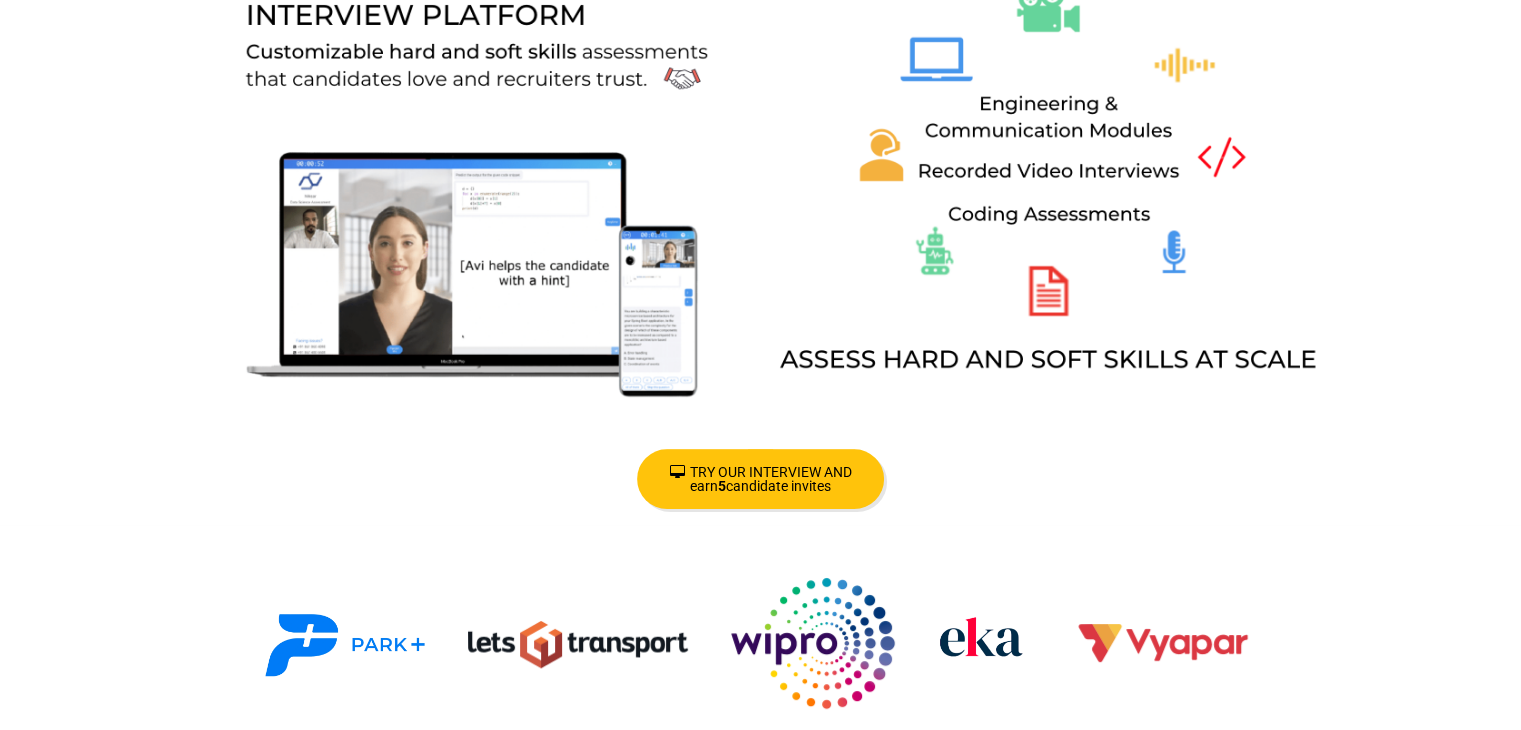 scroll, scrollTop: 300, scrollLeft: 0, axis: vertical 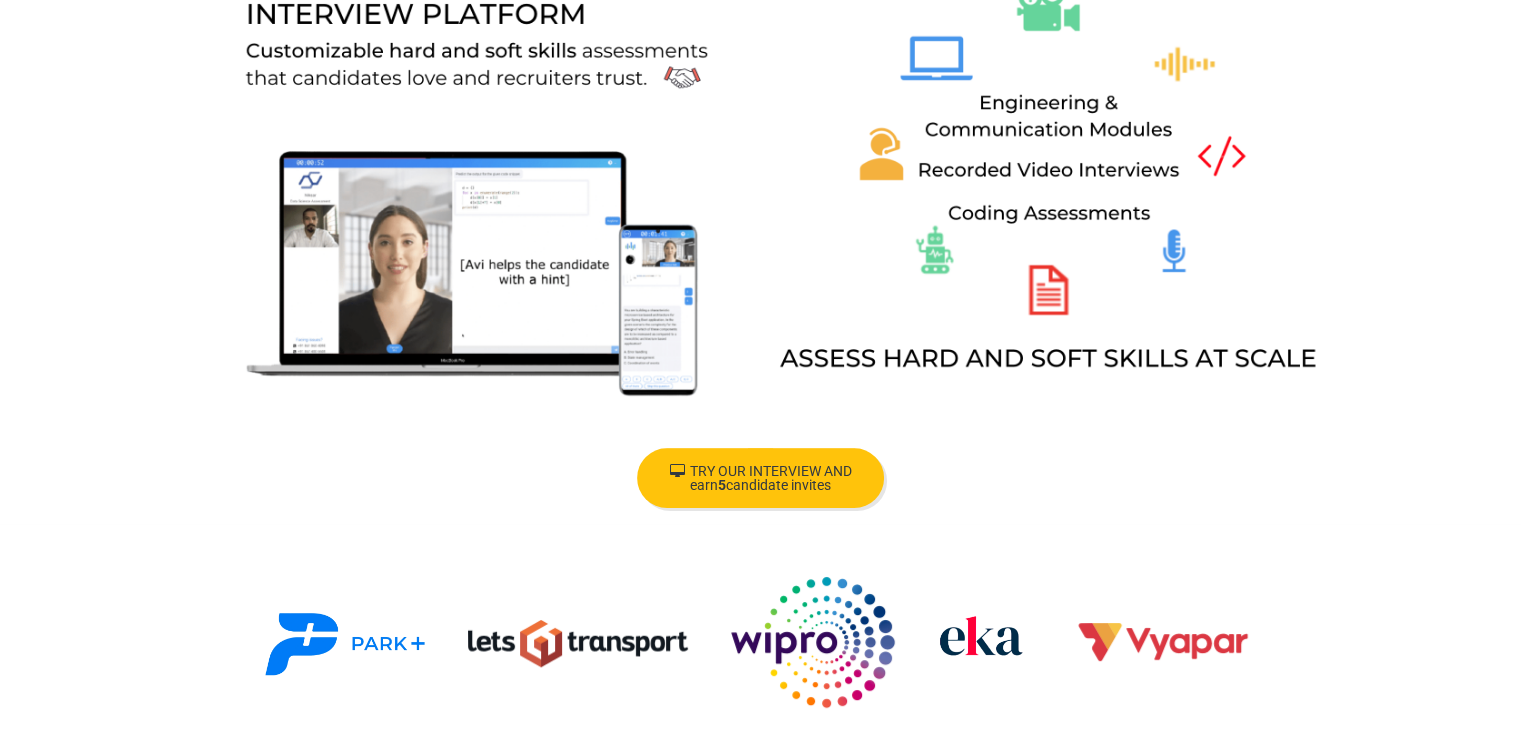 click on "TRY OUR INTERVIEW AND earn  5  candidate invites" at bounding box center (760, 478) 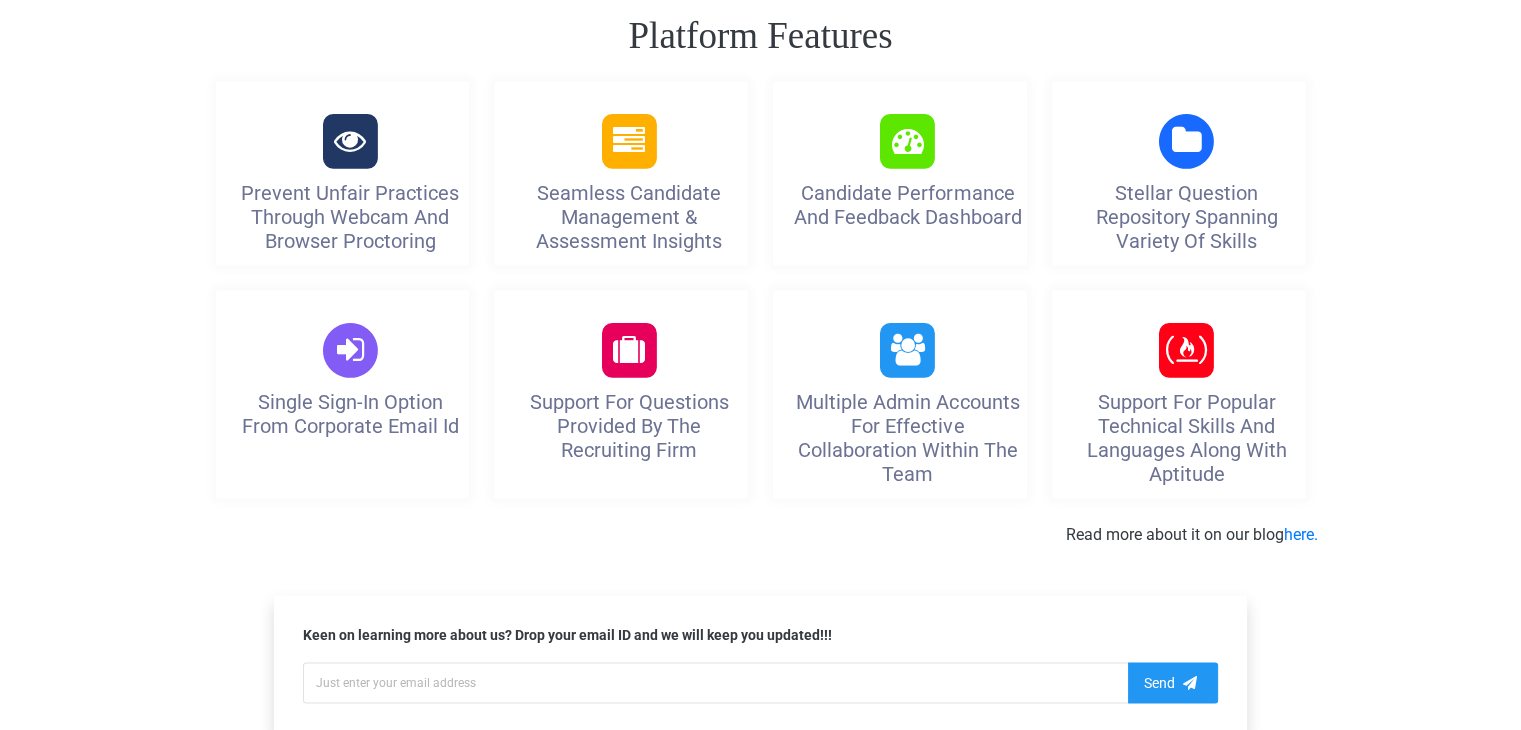 scroll, scrollTop: 3200, scrollLeft: 0, axis: vertical 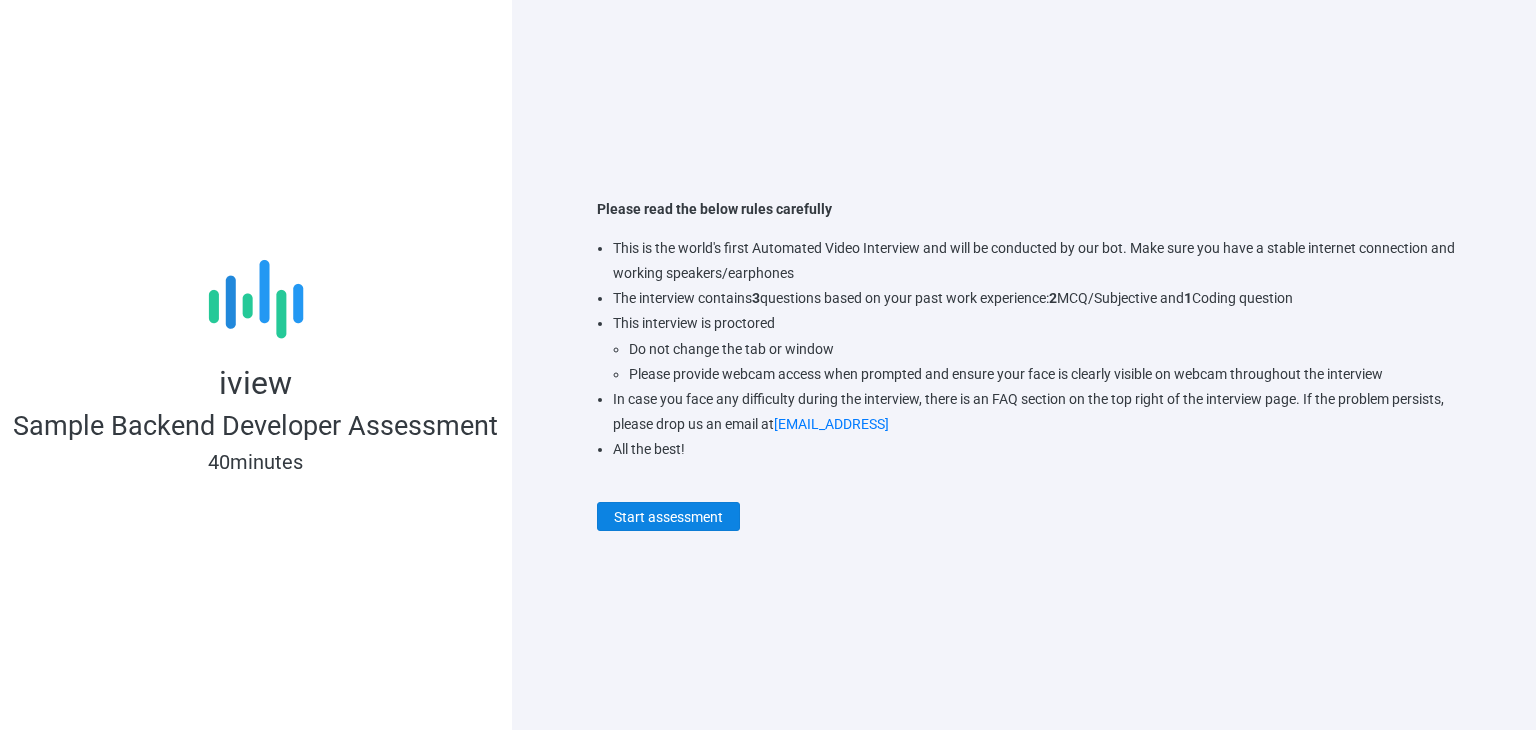 click on "Start assessment" at bounding box center [668, 516] 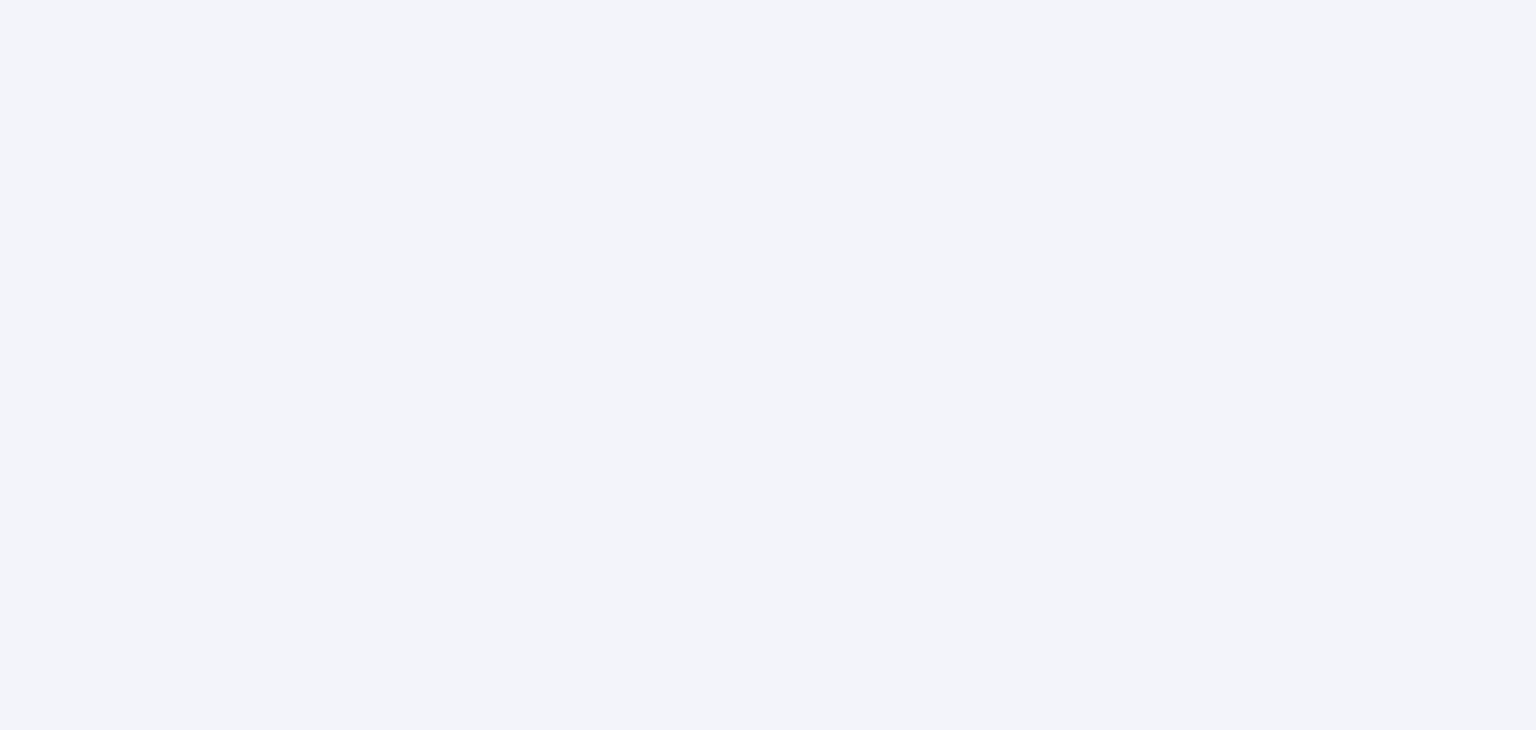 scroll, scrollTop: 0, scrollLeft: 0, axis: both 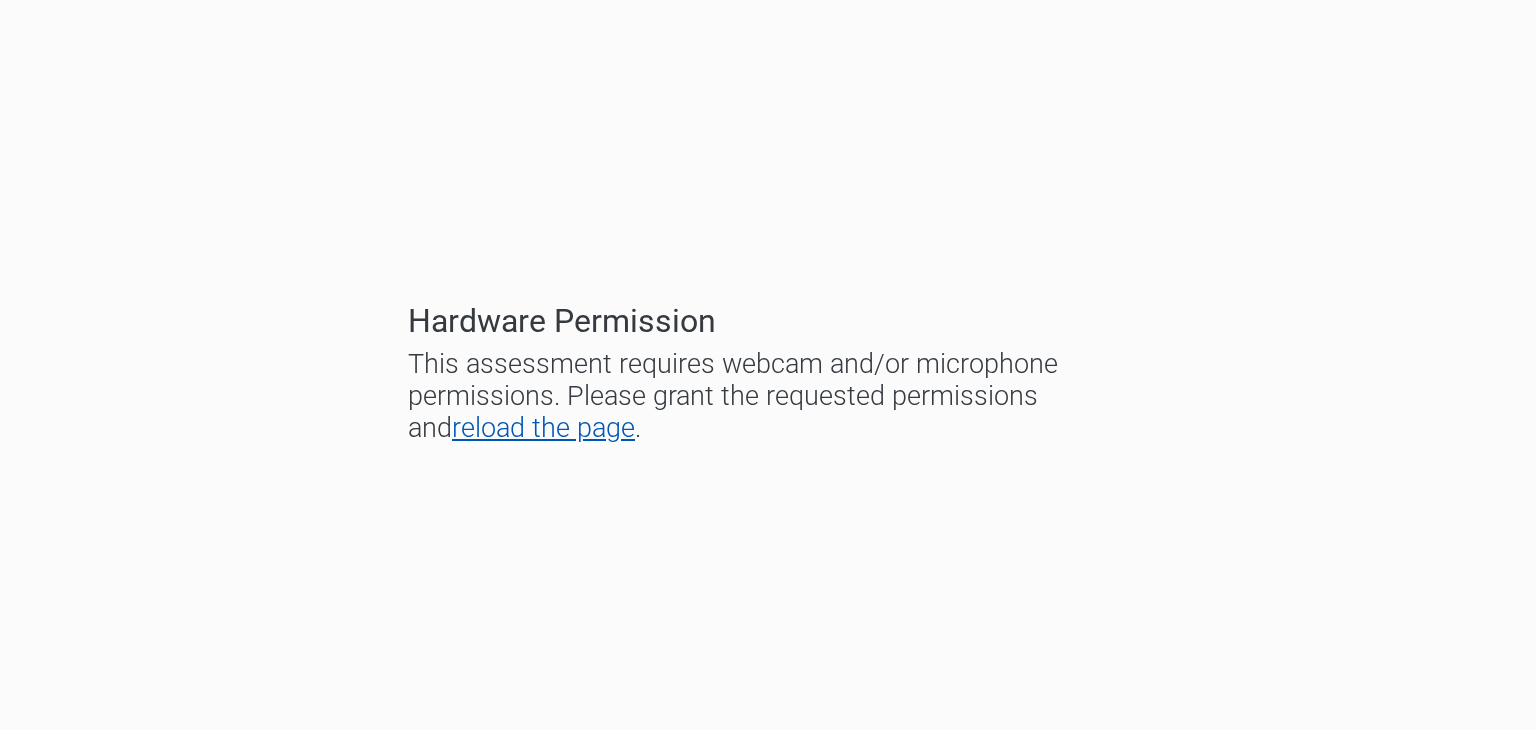 click on "reload the page" at bounding box center (543, 428) 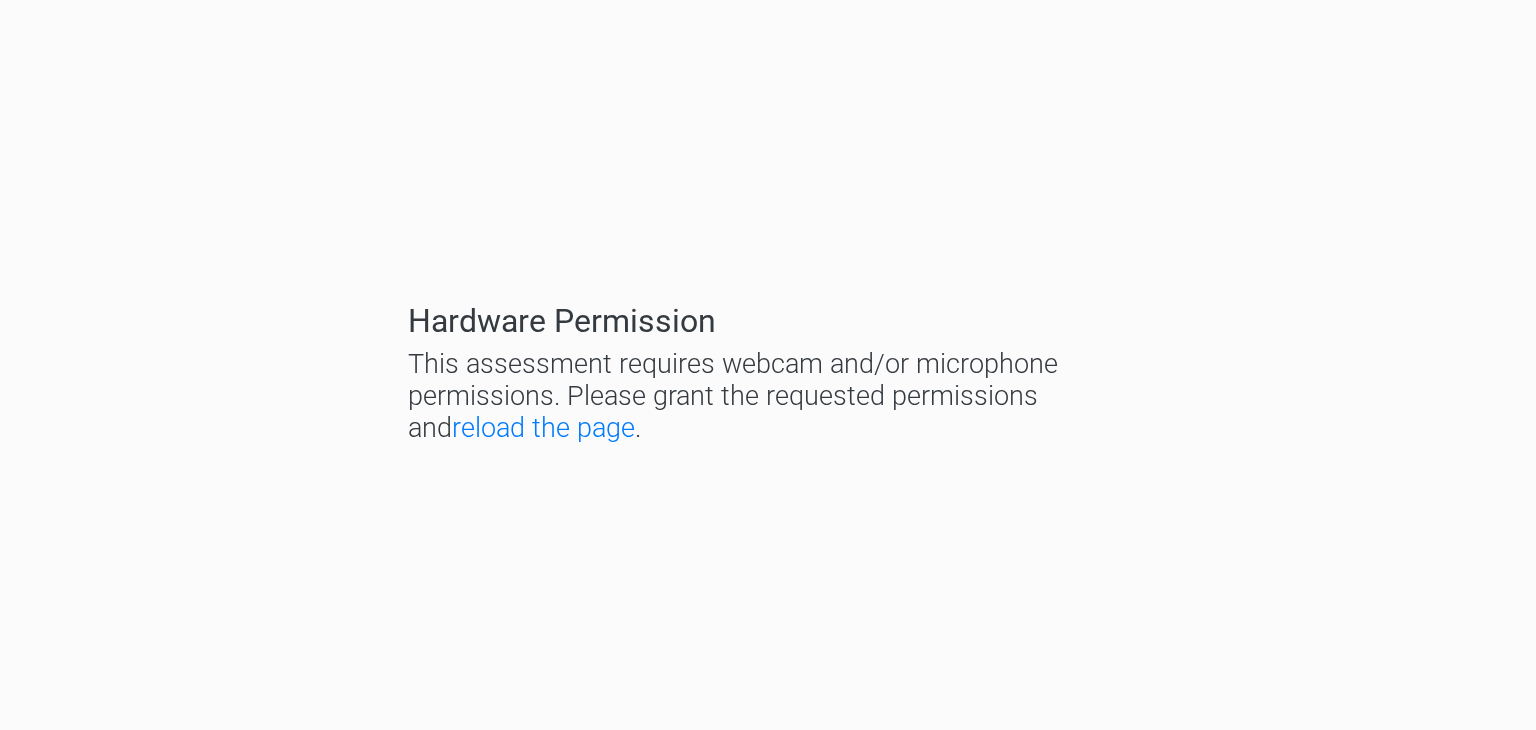 scroll, scrollTop: 0, scrollLeft: 0, axis: both 